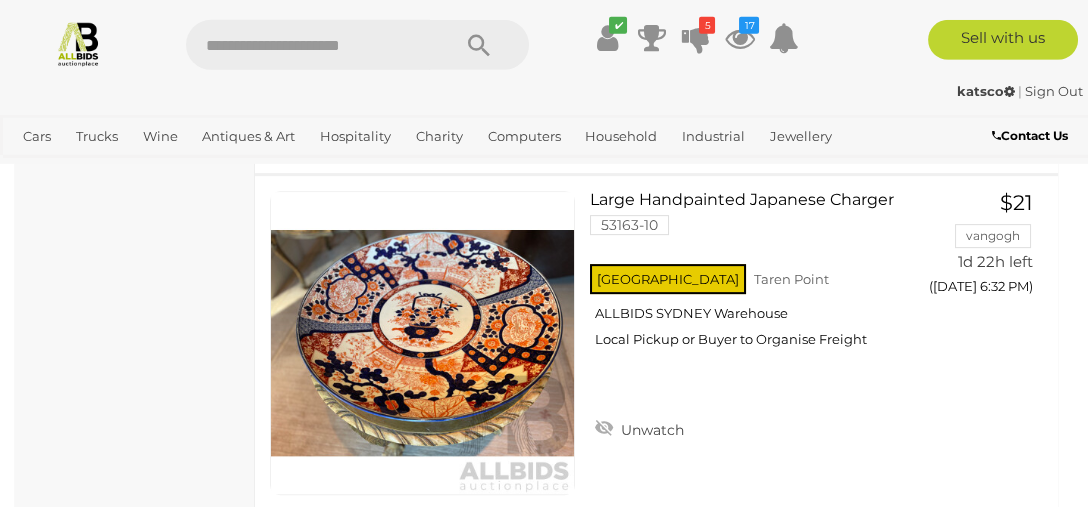 scroll, scrollTop: 1501, scrollLeft: 0, axis: vertical 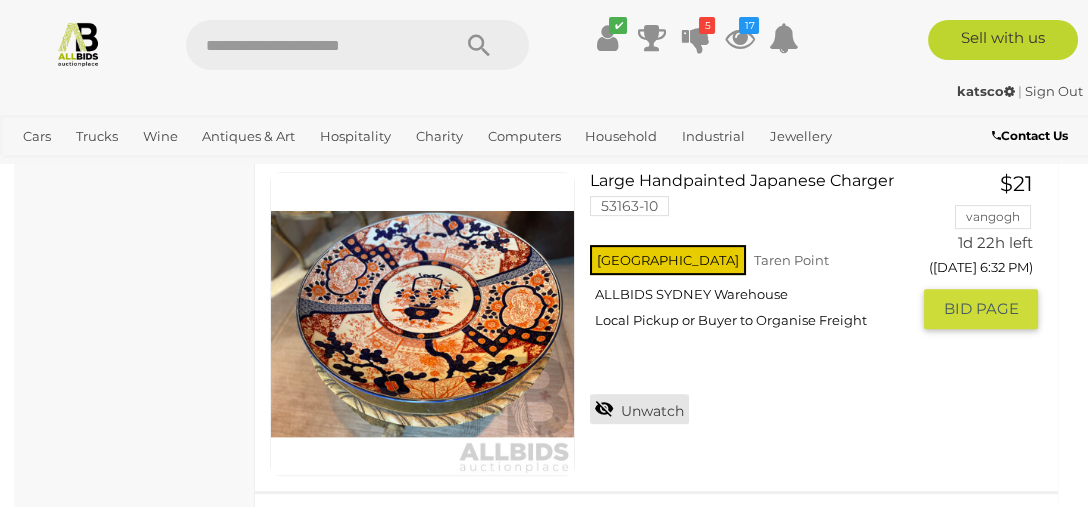 click on "Unwatch" at bounding box center [639, 409] 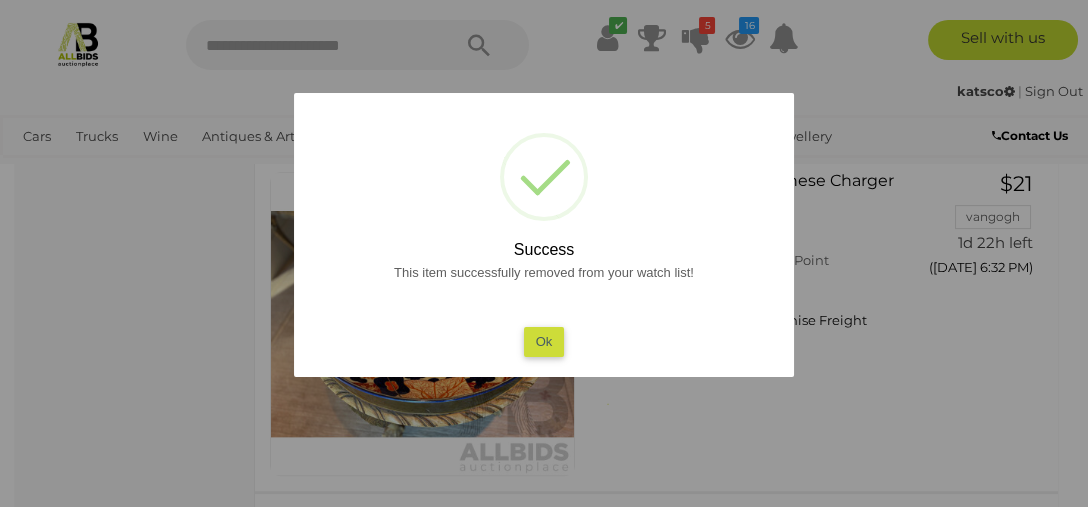 click on "Ok" at bounding box center (544, 341) 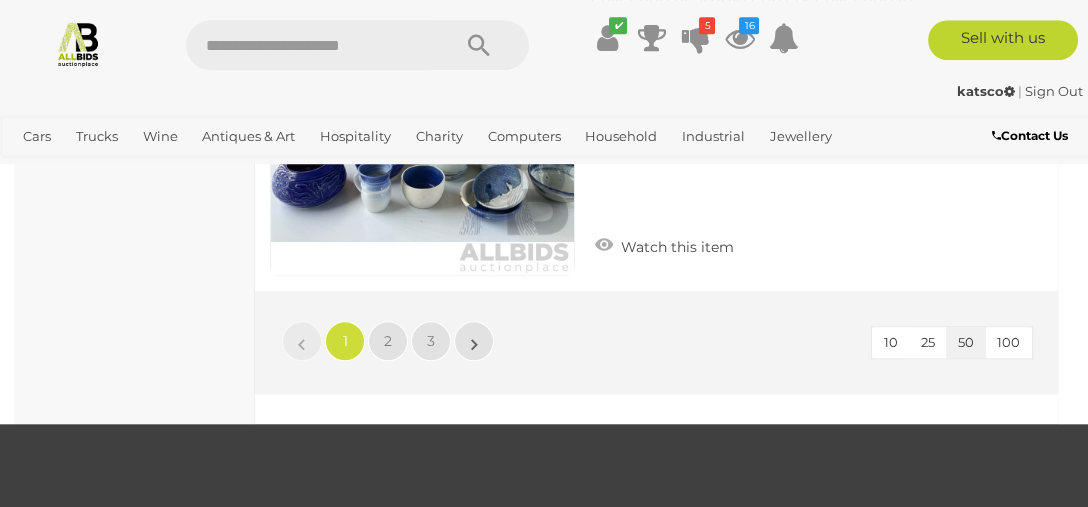 scroll, scrollTop: 16978, scrollLeft: 0, axis: vertical 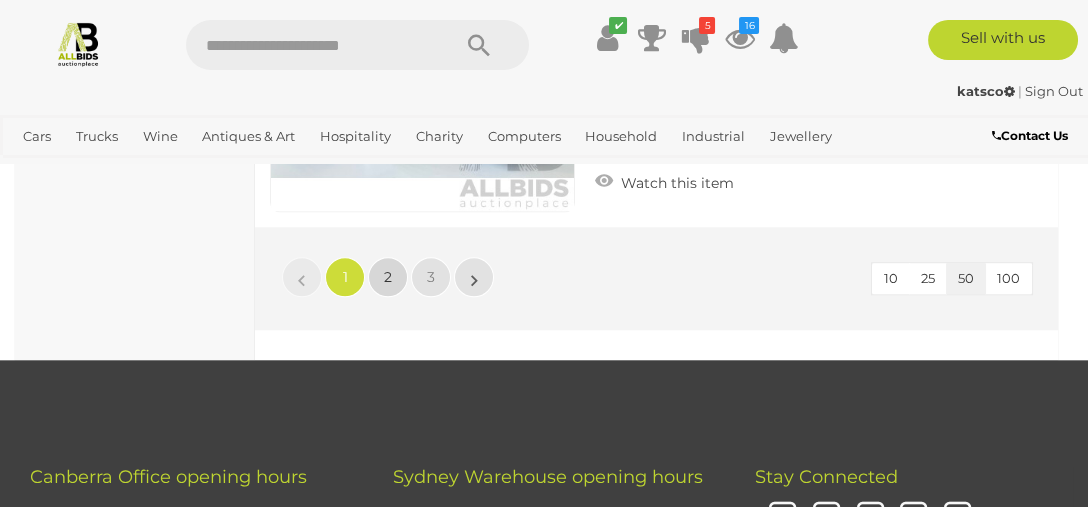 click on "2" at bounding box center (388, 277) 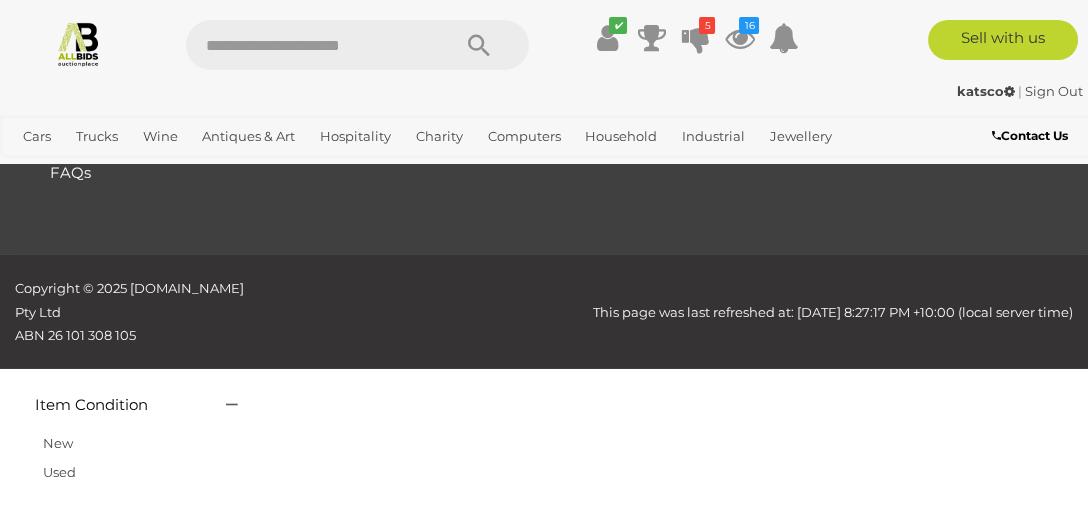 scroll, scrollTop: 103, scrollLeft: 0, axis: vertical 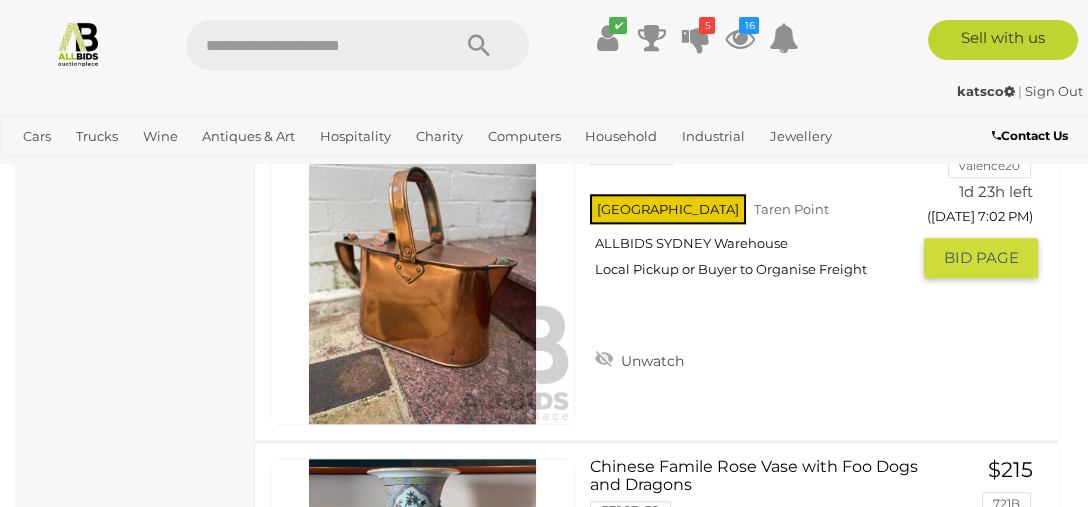 click on "BID PAGE" at bounding box center (981, 258) 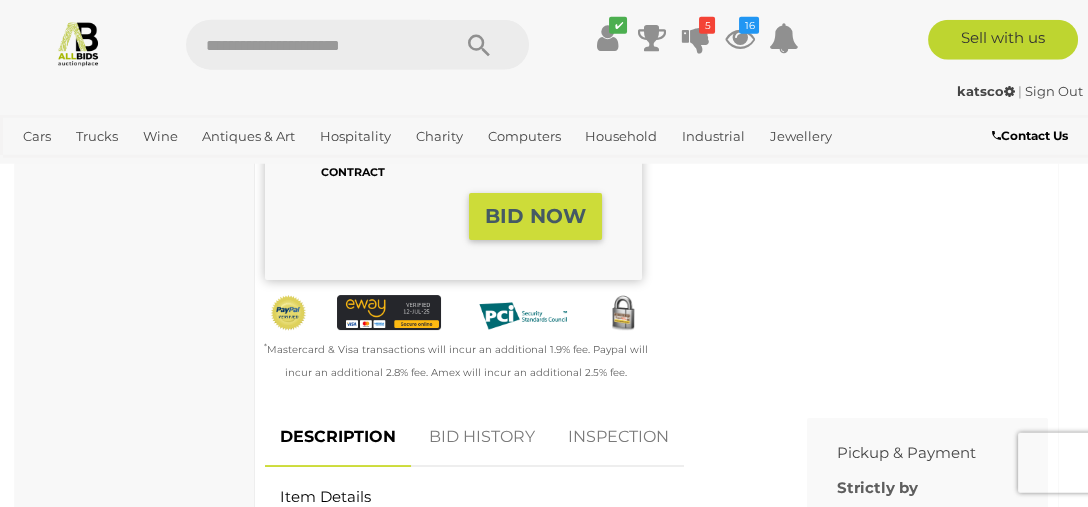 scroll, scrollTop: 577, scrollLeft: 0, axis: vertical 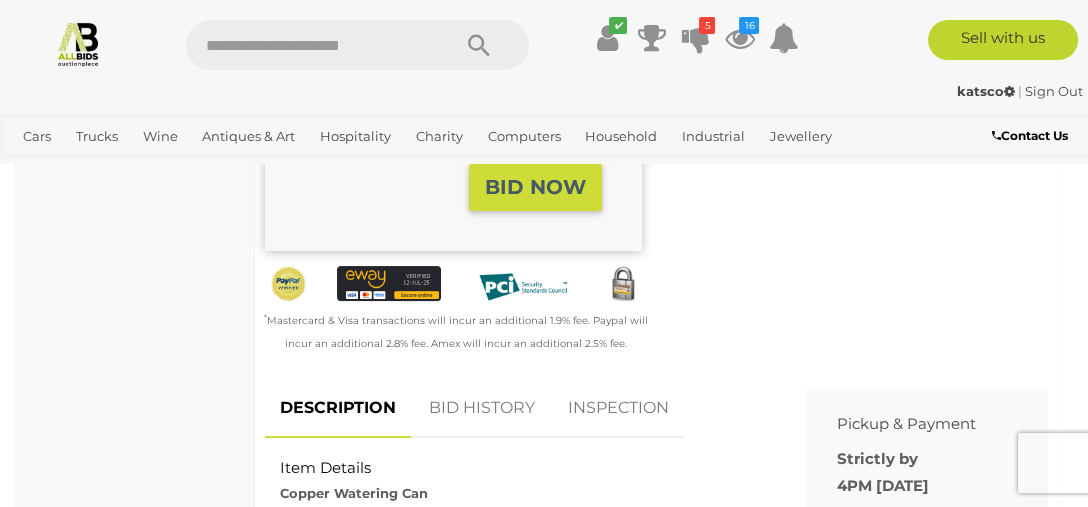 click on "BID HISTORY" at bounding box center [482, 408] 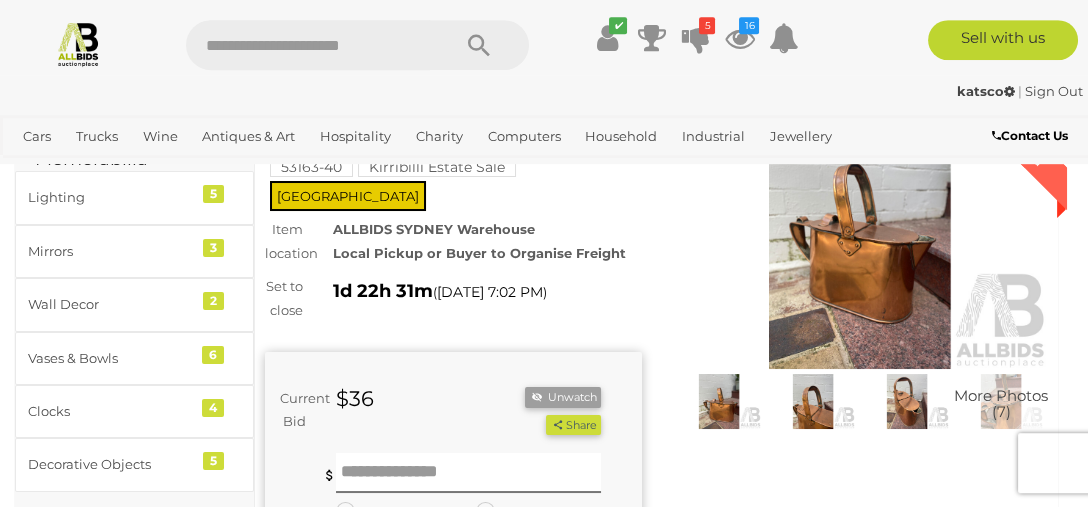 scroll, scrollTop: 231, scrollLeft: 0, axis: vertical 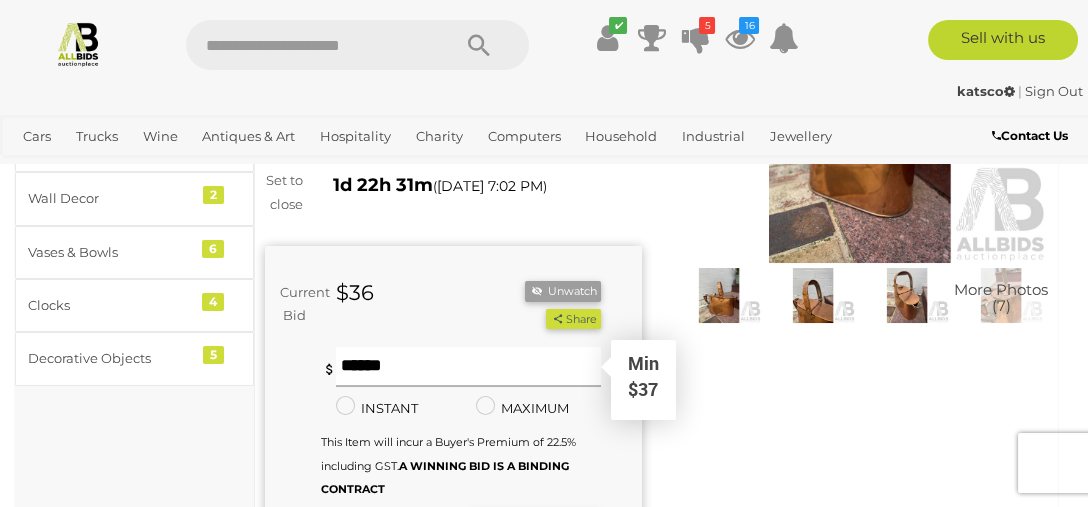 click at bounding box center [468, 367] 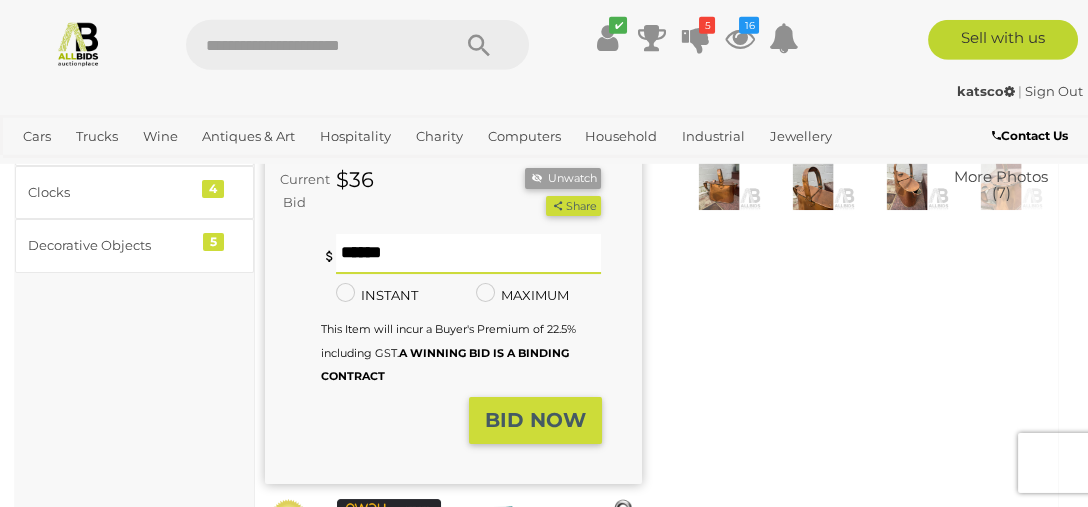scroll, scrollTop: 346, scrollLeft: 0, axis: vertical 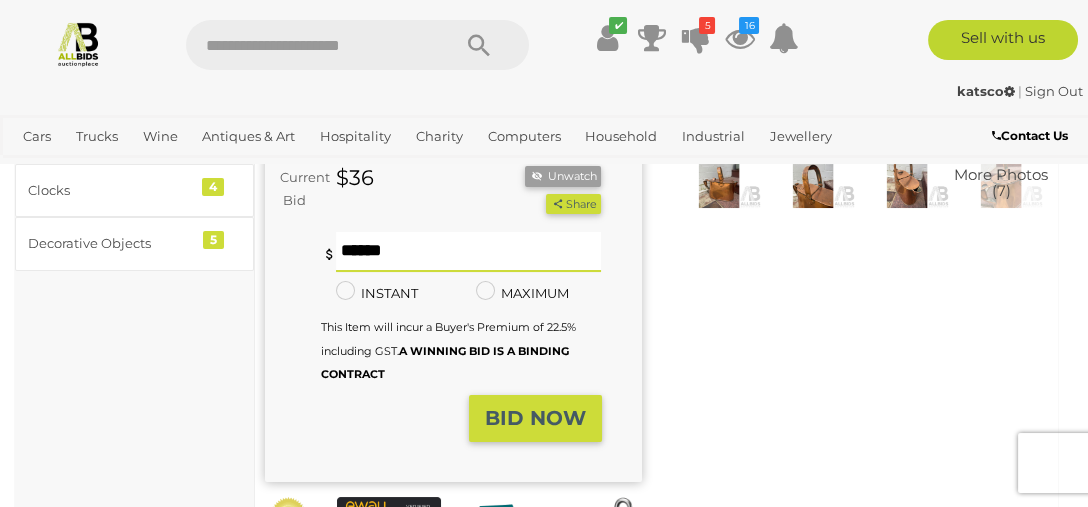 type on "**" 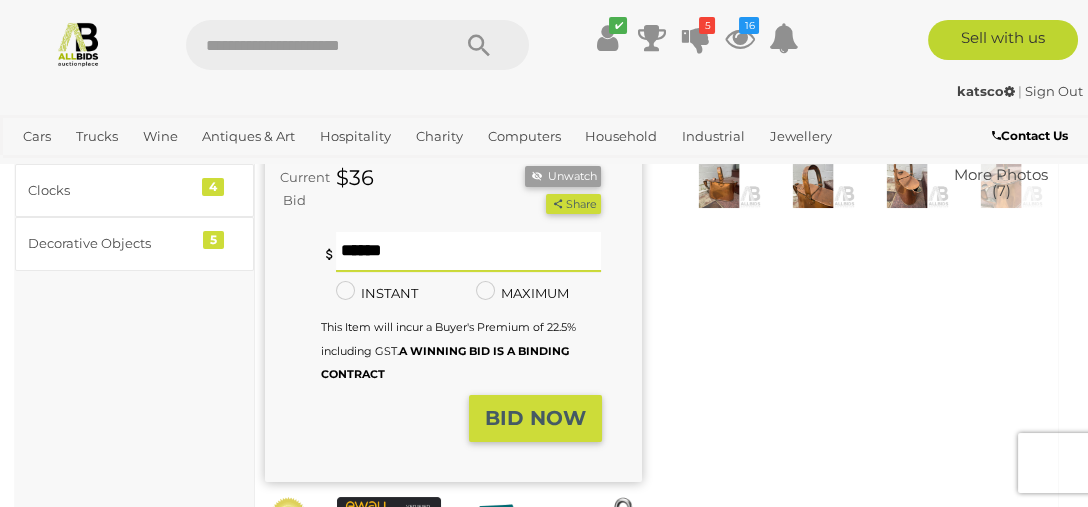 click on "BID NOW" at bounding box center (535, 418) 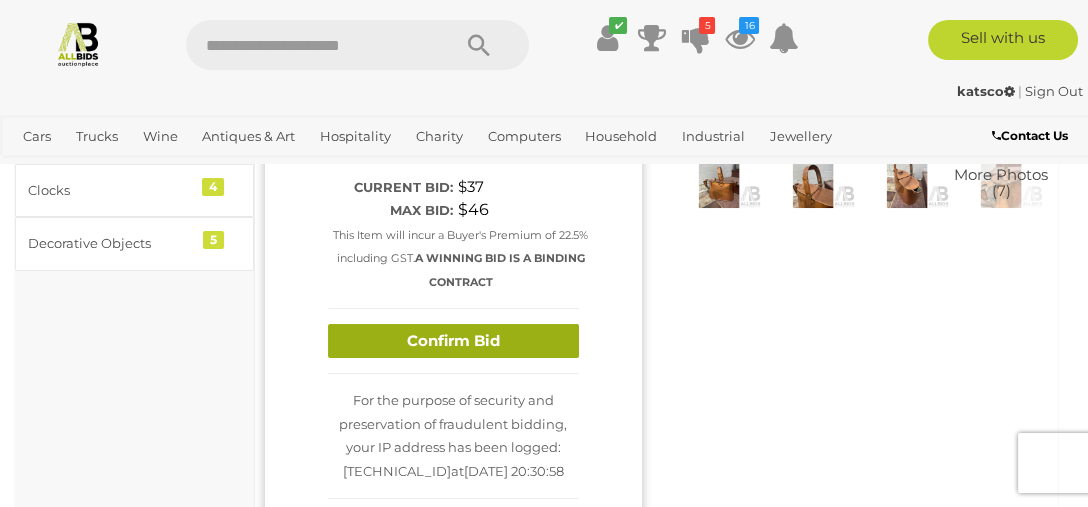 click on "Confirm Bid" at bounding box center [453, 341] 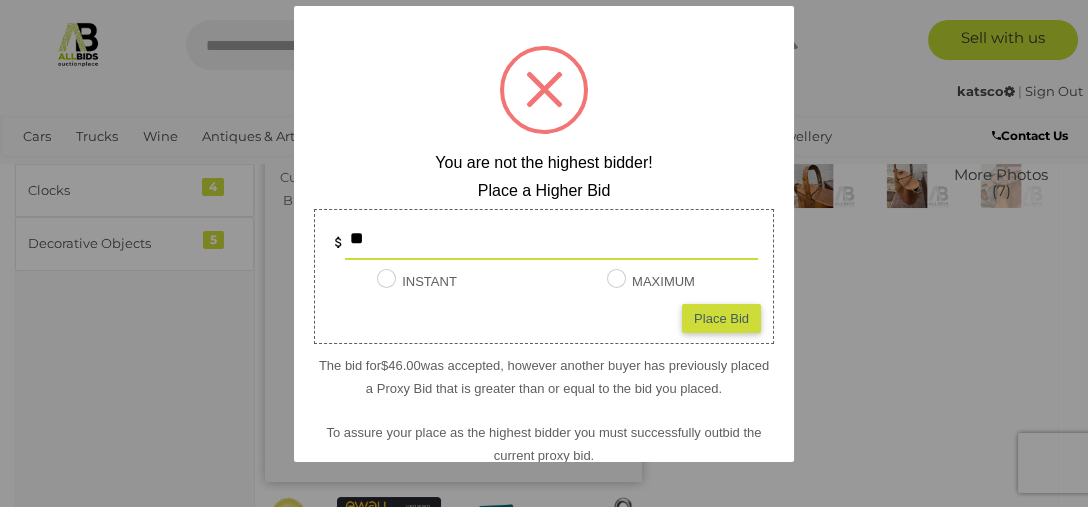 click on "Place Bid" at bounding box center [721, 317] 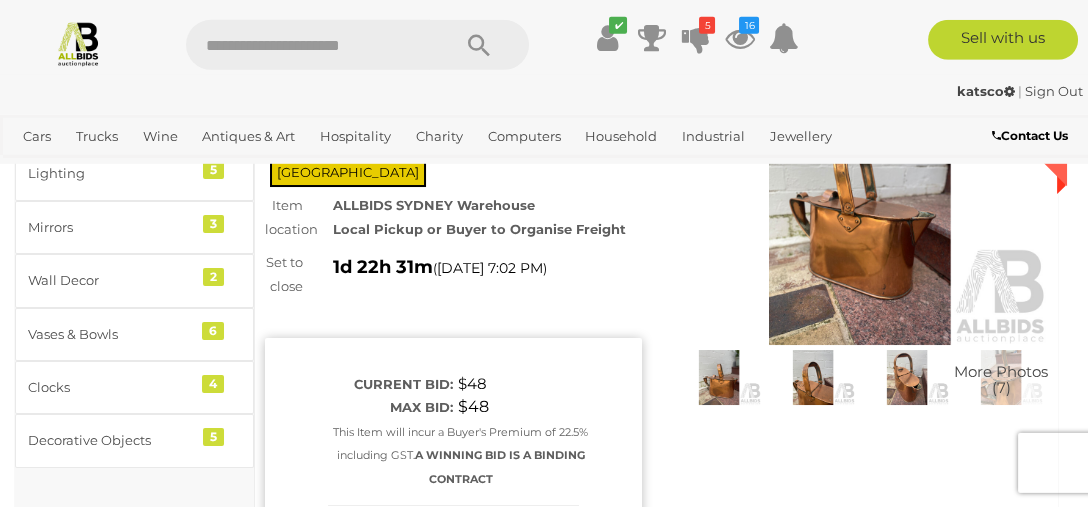 scroll, scrollTop: 115, scrollLeft: 0, axis: vertical 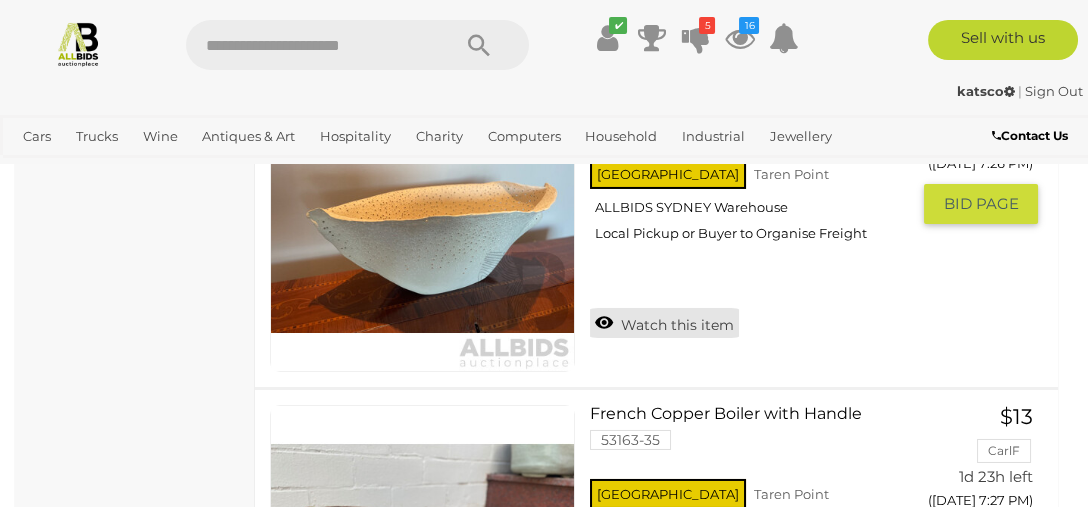 click on "Watch this item" at bounding box center (664, 323) 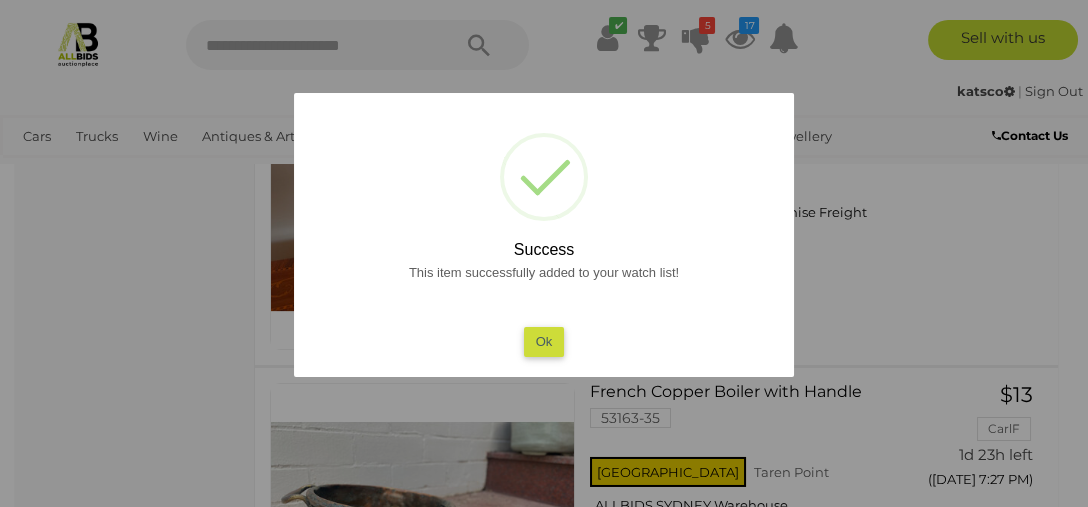 click on "Ok" at bounding box center (544, 341) 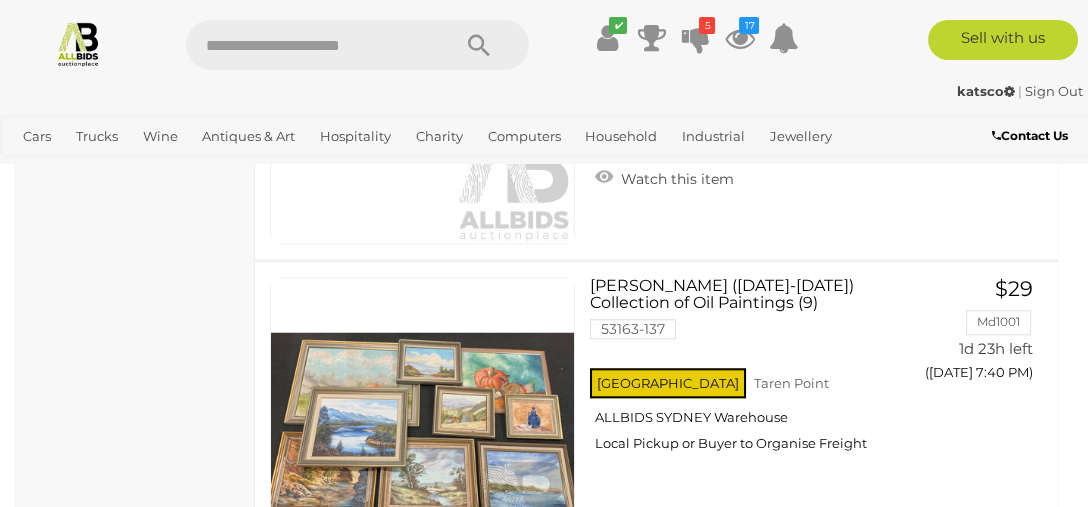 scroll, scrollTop: 16734, scrollLeft: 0, axis: vertical 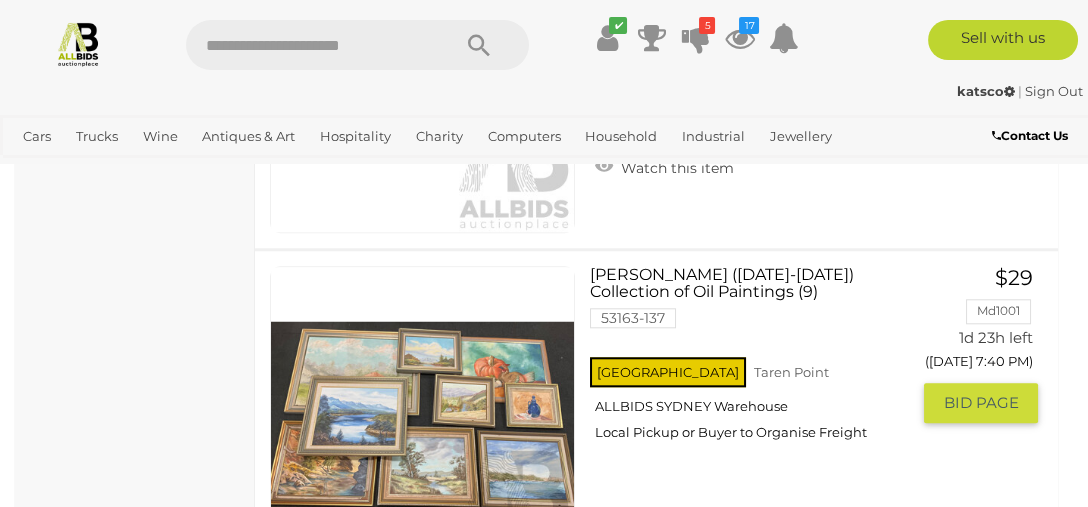 click on "Roma Rubensohn (1927-2025) Collection of Oil Paintings (9)
53163-137
NSW
Taren Point" at bounding box center [757, 361] 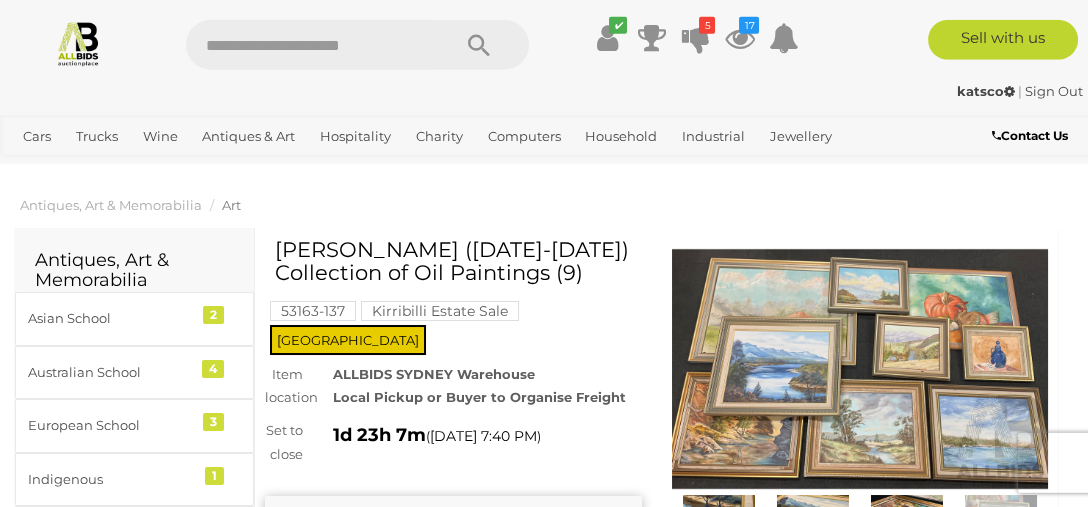 scroll, scrollTop: 0, scrollLeft: 0, axis: both 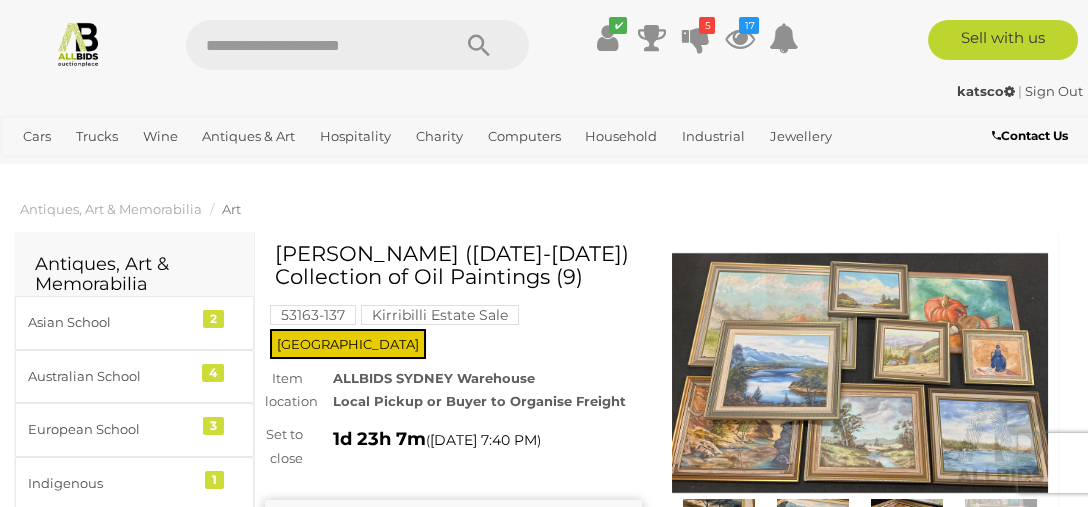 click at bounding box center (860, 373) 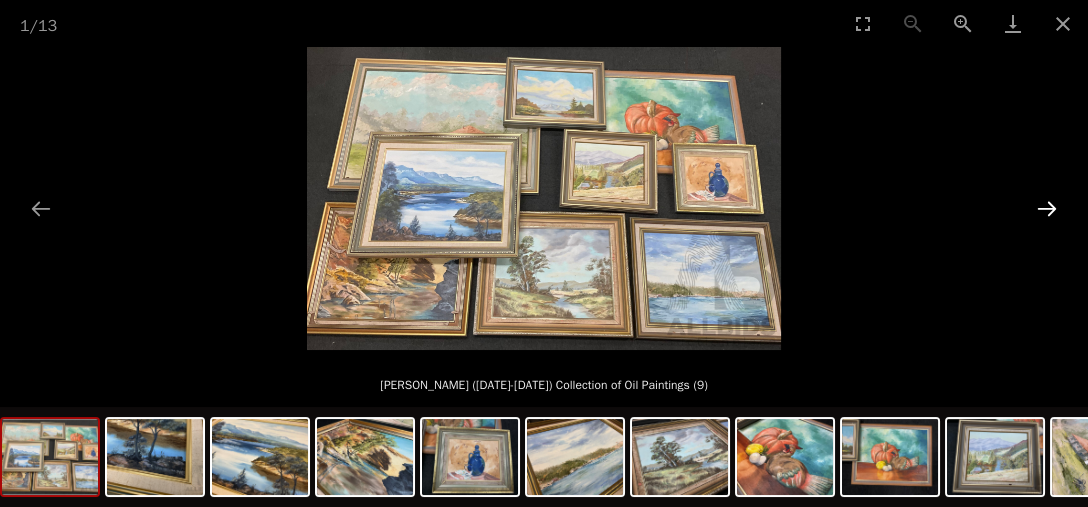 click at bounding box center [1047, 208] 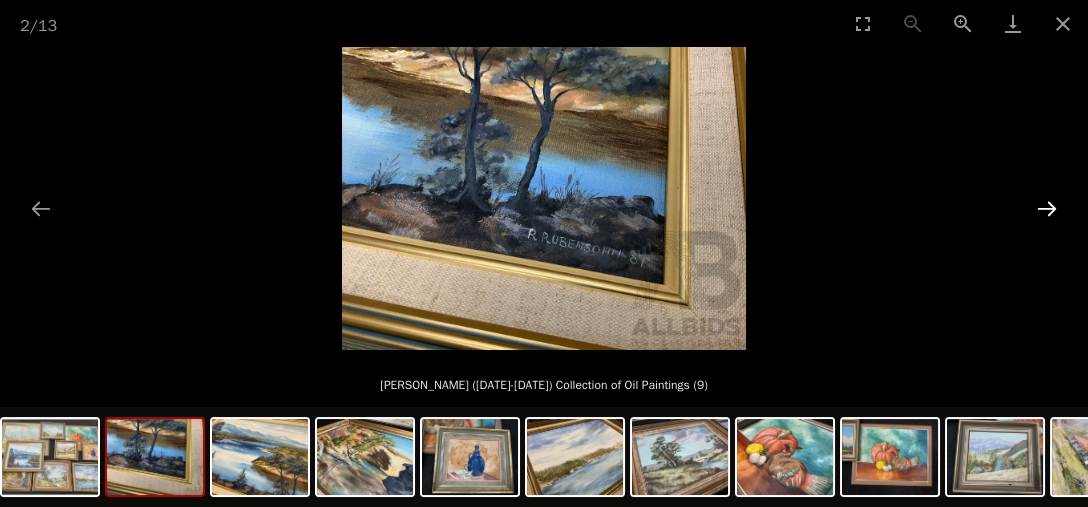 click at bounding box center (1047, 208) 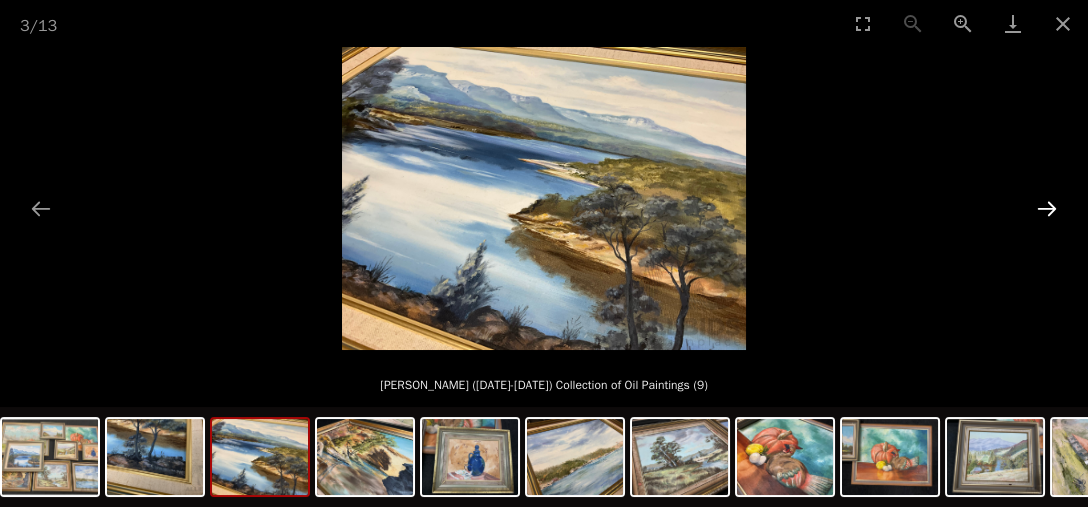 click at bounding box center (1047, 208) 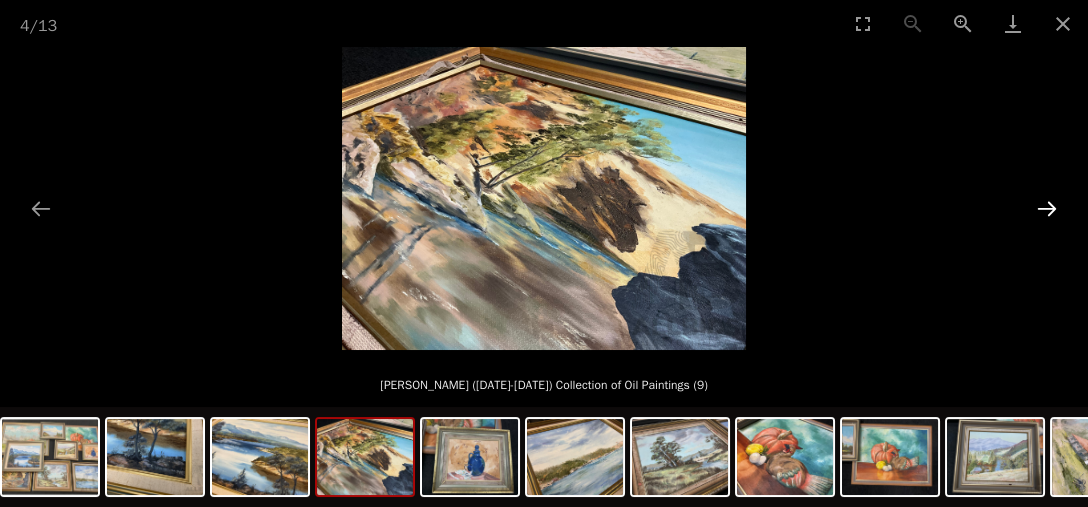 click at bounding box center [1047, 208] 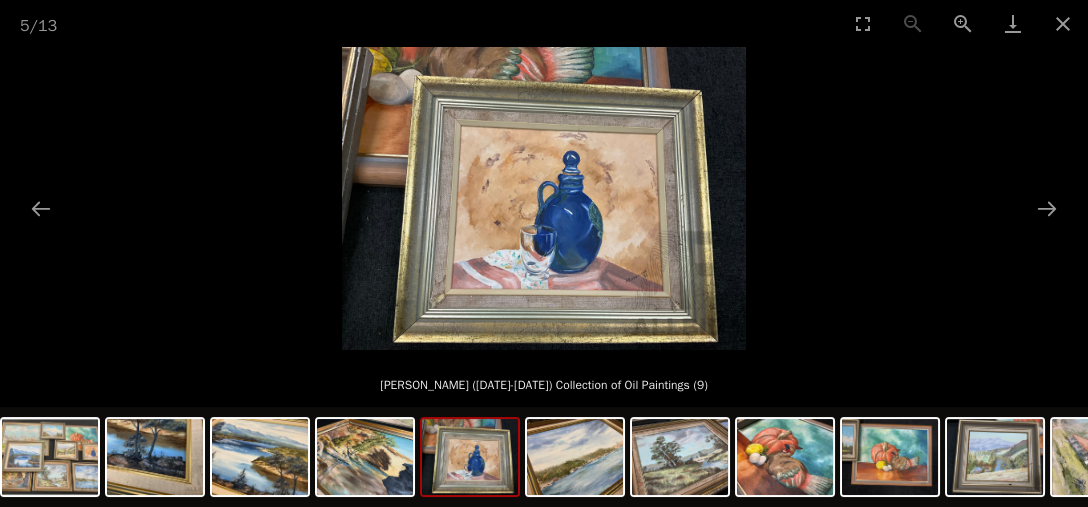 click on "5  /
13" at bounding box center [544, 23] 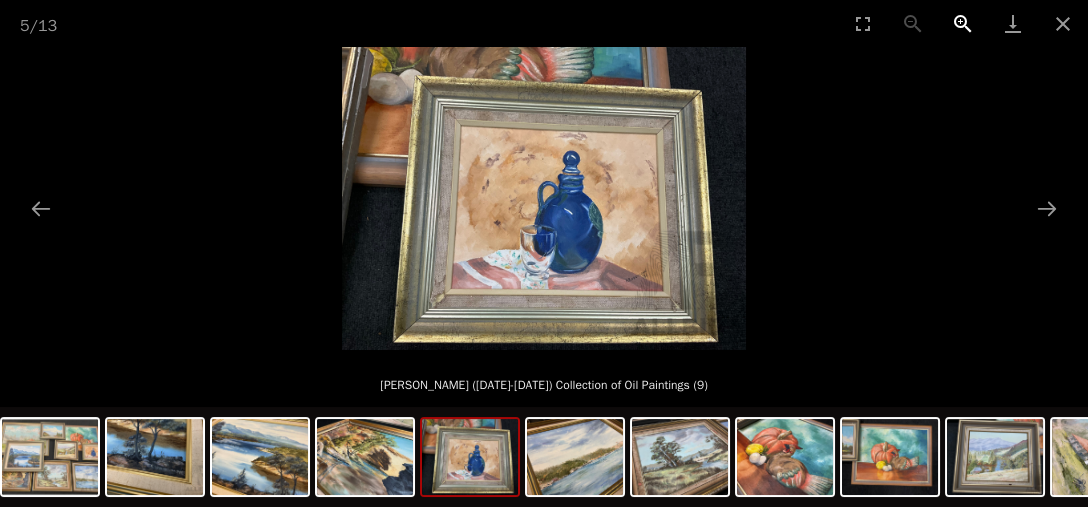 click at bounding box center [963, 23] 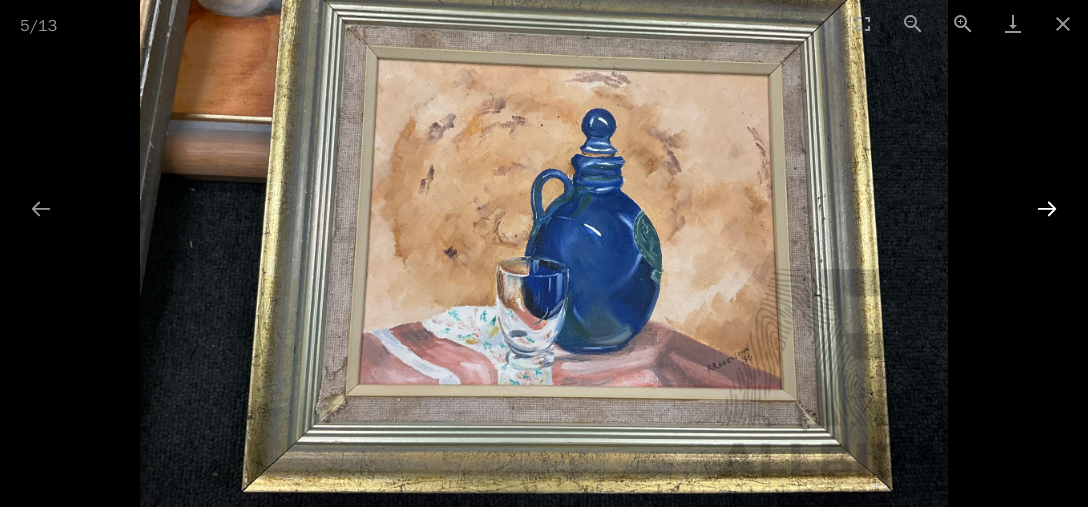 click at bounding box center (1047, 208) 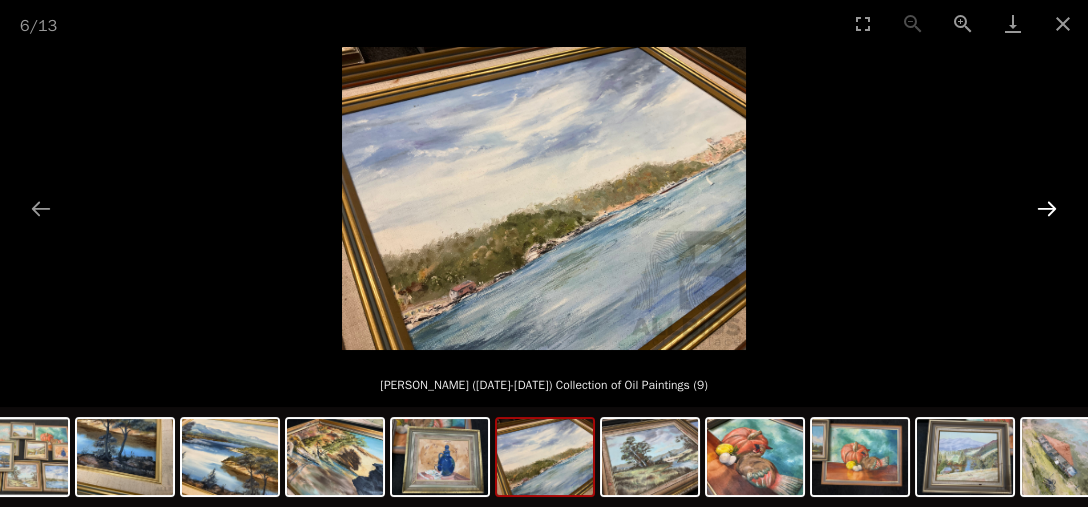 click at bounding box center (1047, 208) 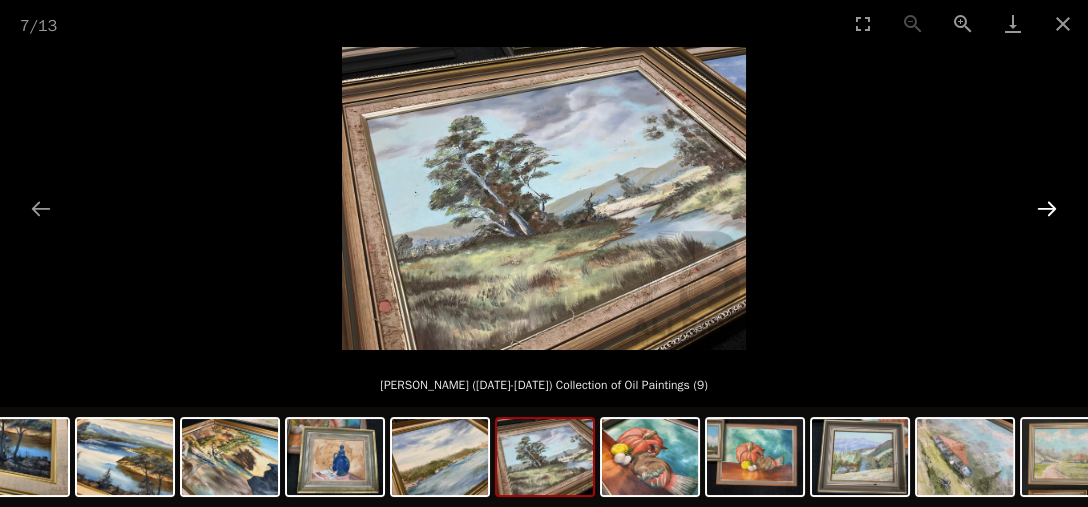 click at bounding box center [1047, 208] 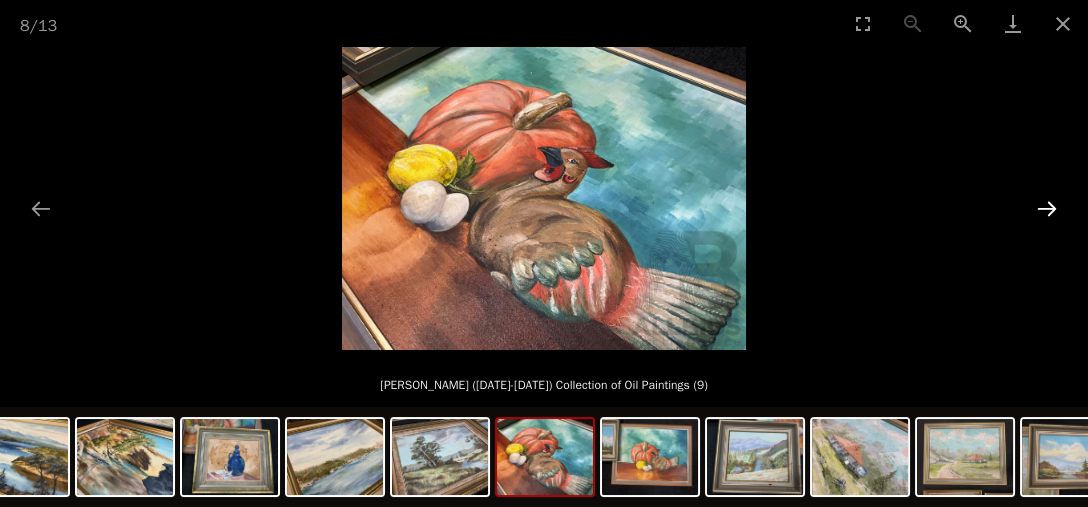 click at bounding box center (1047, 208) 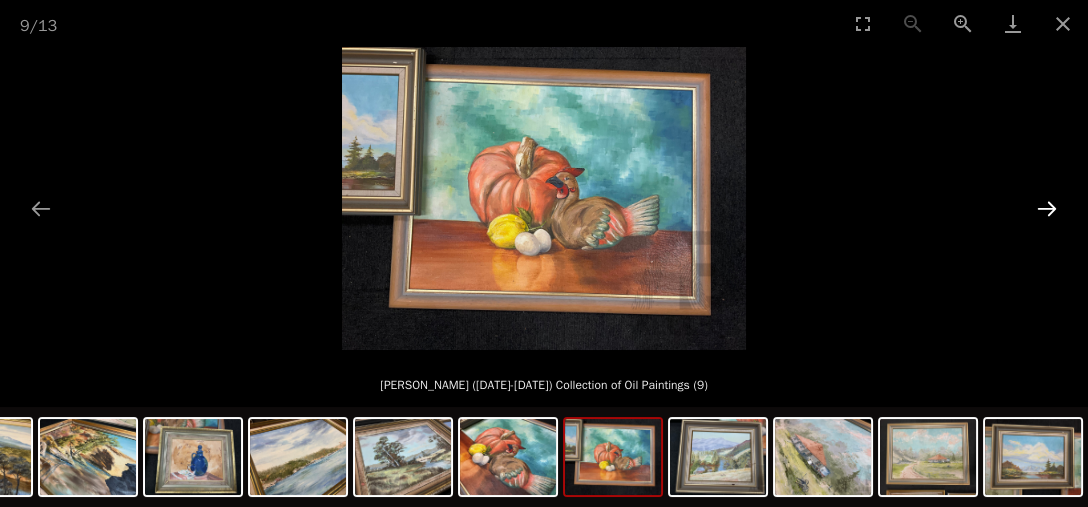 click at bounding box center [1047, 208] 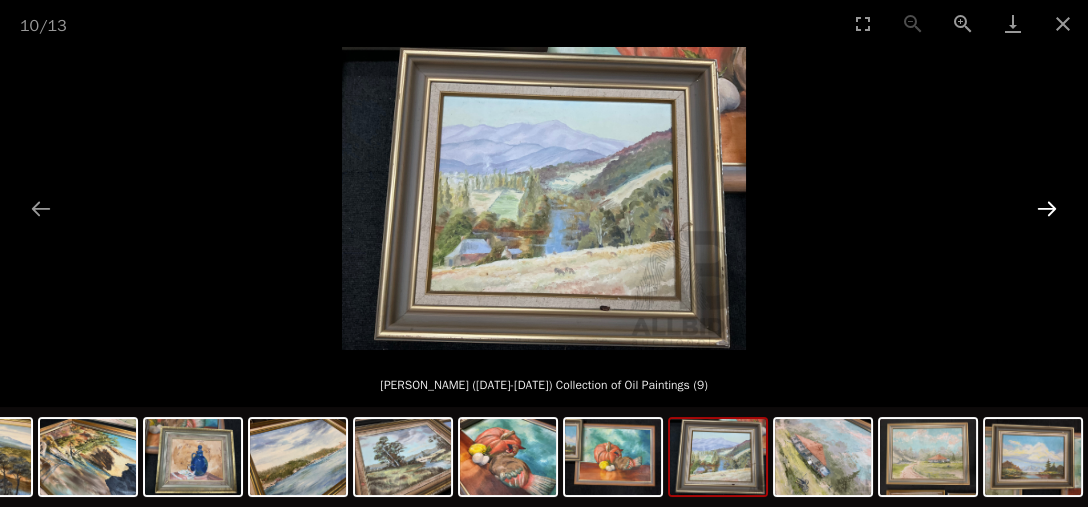 click at bounding box center [1047, 208] 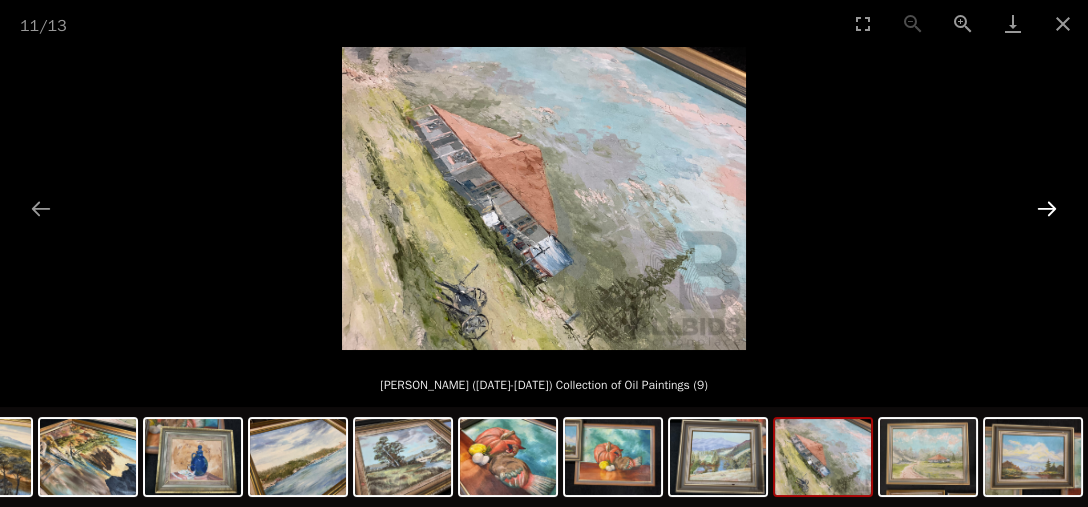 click at bounding box center [1047, 208] 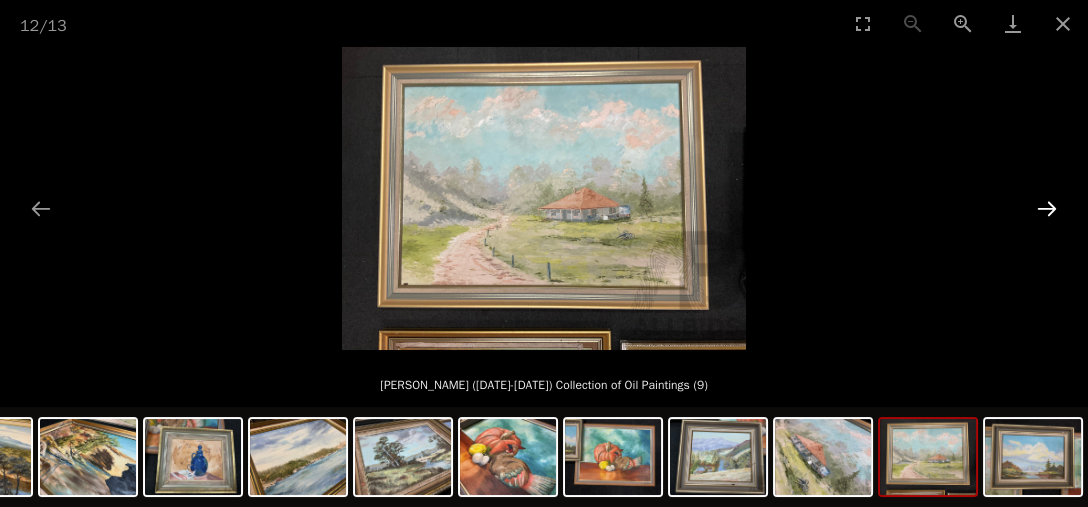 click at bounding box center [1047, 208] 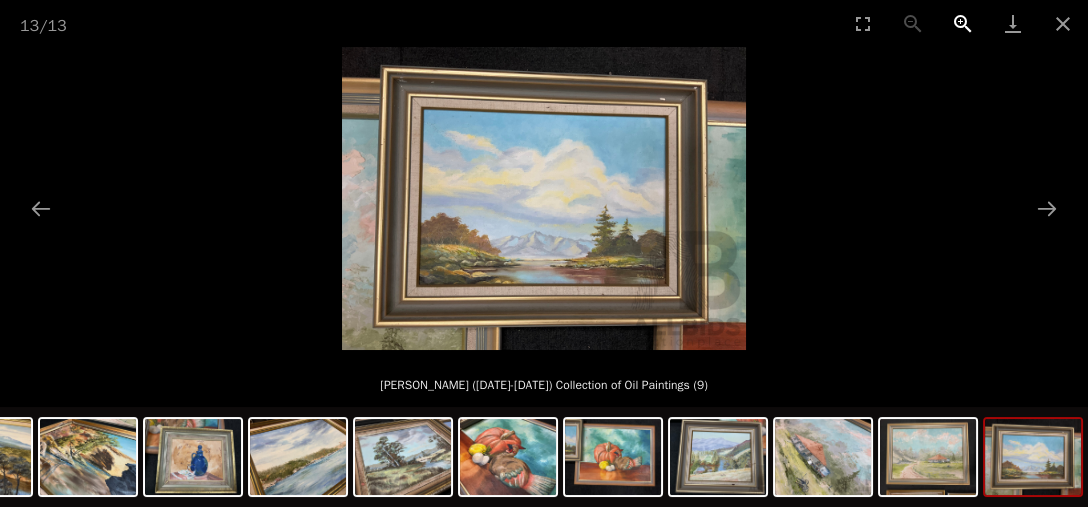 click at bounding box center (963, 23) 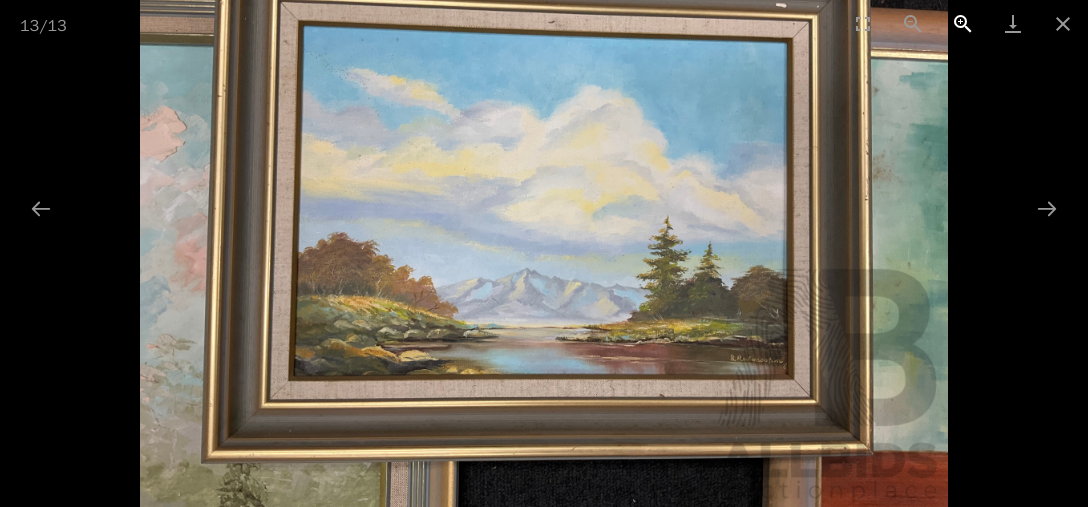 click at bounding box center [963, 23] 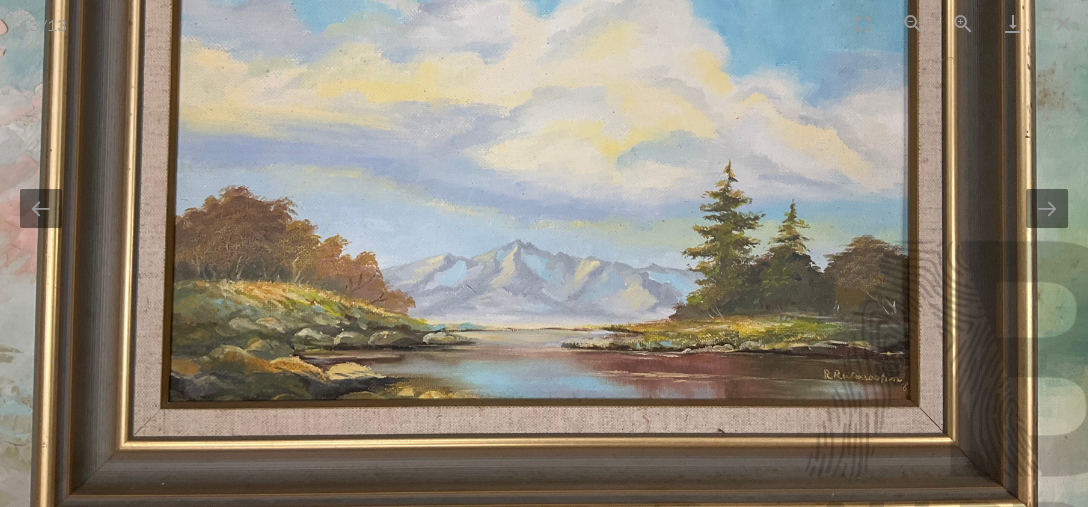 scroll, scrollTop: 0, scrollLeft: 0, axis: both 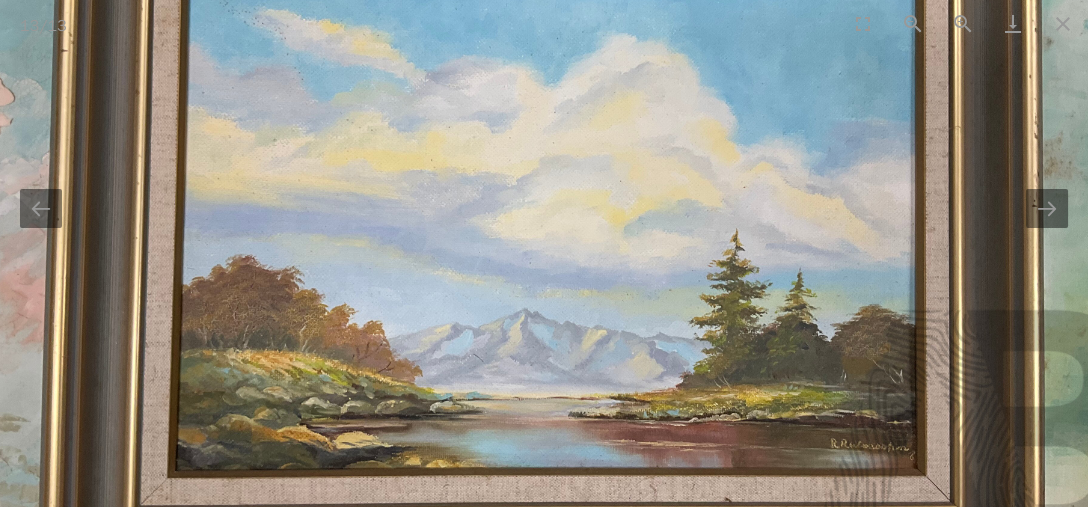 drag, startPoint x: 837, startPoint y: 191, endPoint x: 846, endPoint y: 223, distance: 33.24154 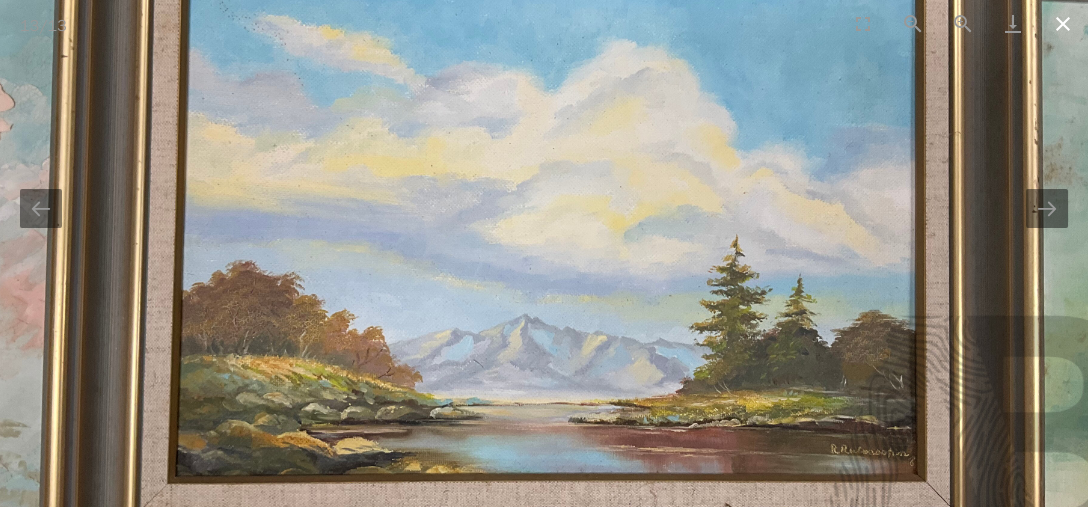 click at bounding box center [1063, 23] 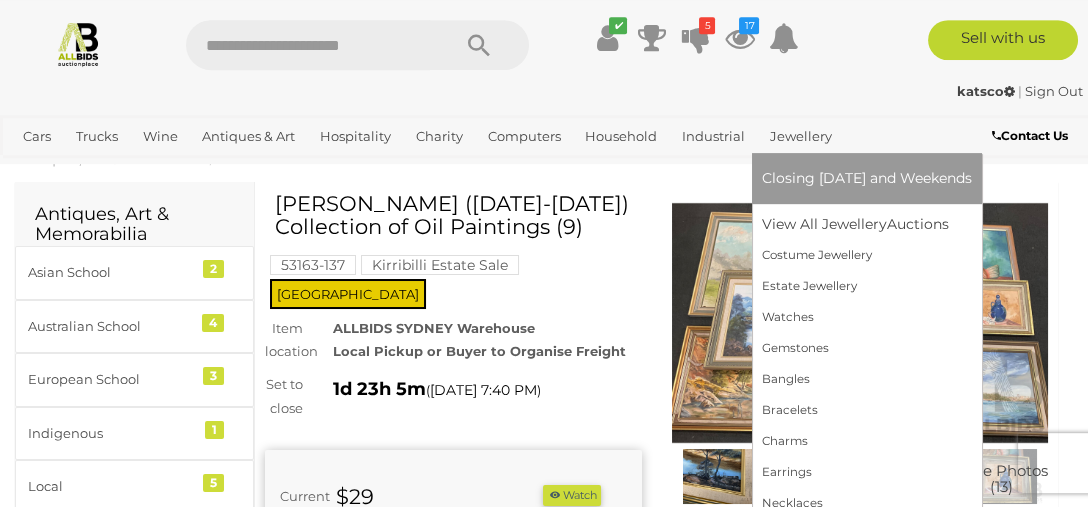 scroll, scrollTop: 0, scrollLeft: 0, axis: both 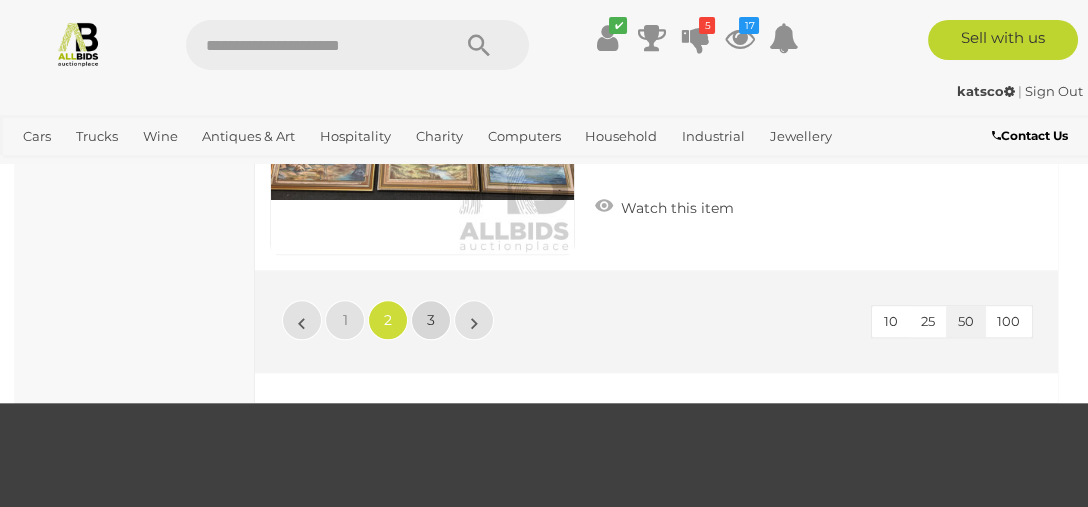 click on "3" at bounding box center (431, 320) 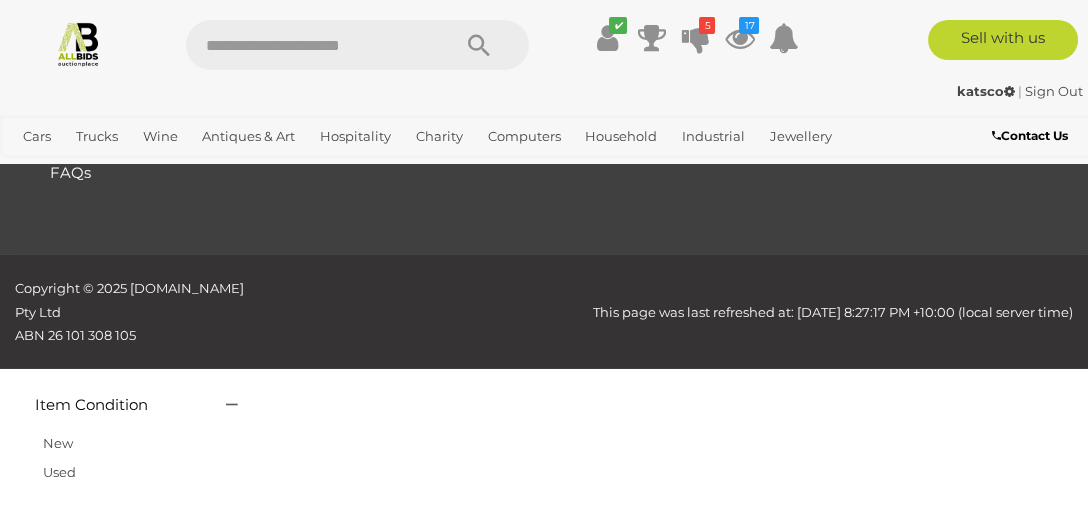 scroll, scrollTop: 103, scrollLeft: 0, axis: vertical 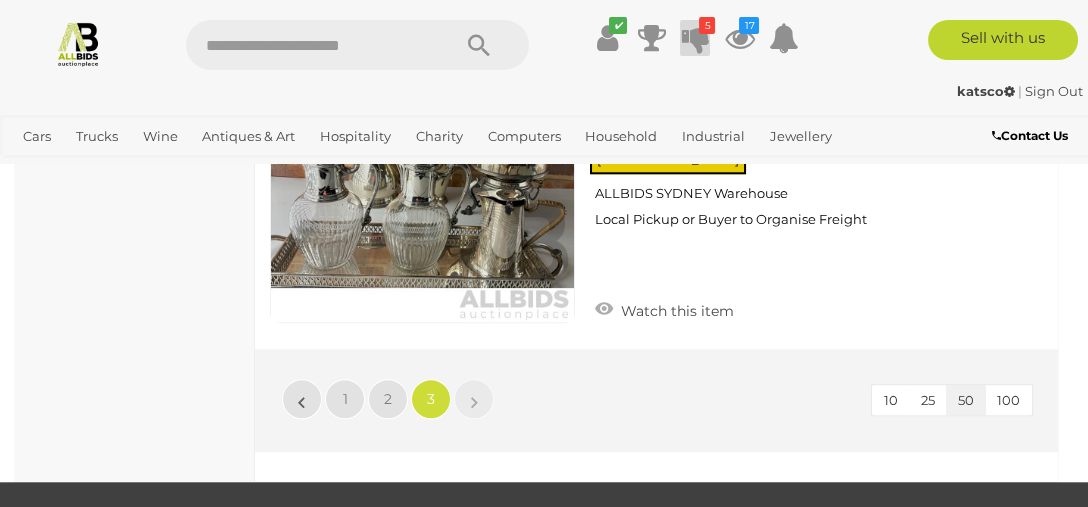 click at bounding box center (695, 38) 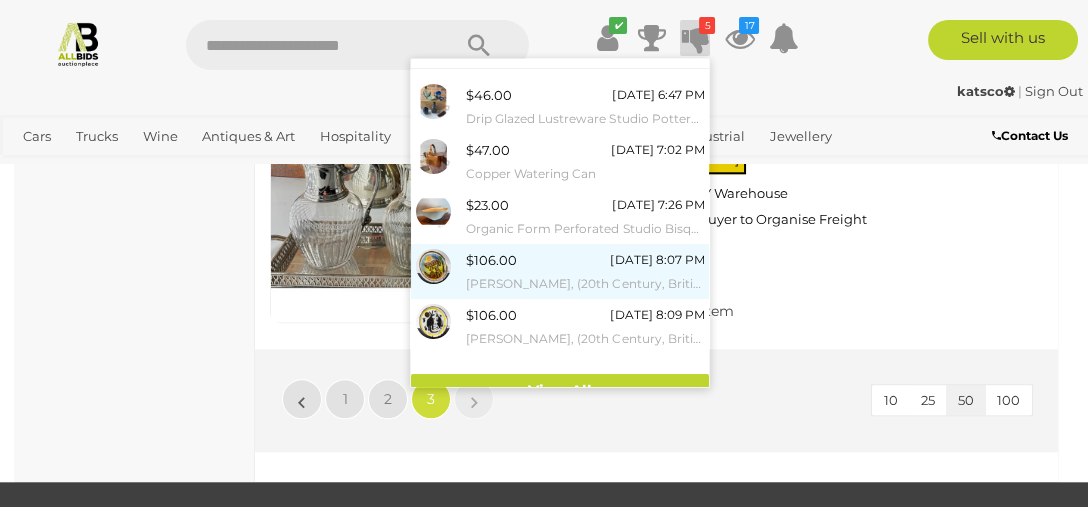 scroll, scrollTop: 52, scrollLeft: 0, axis: vertical 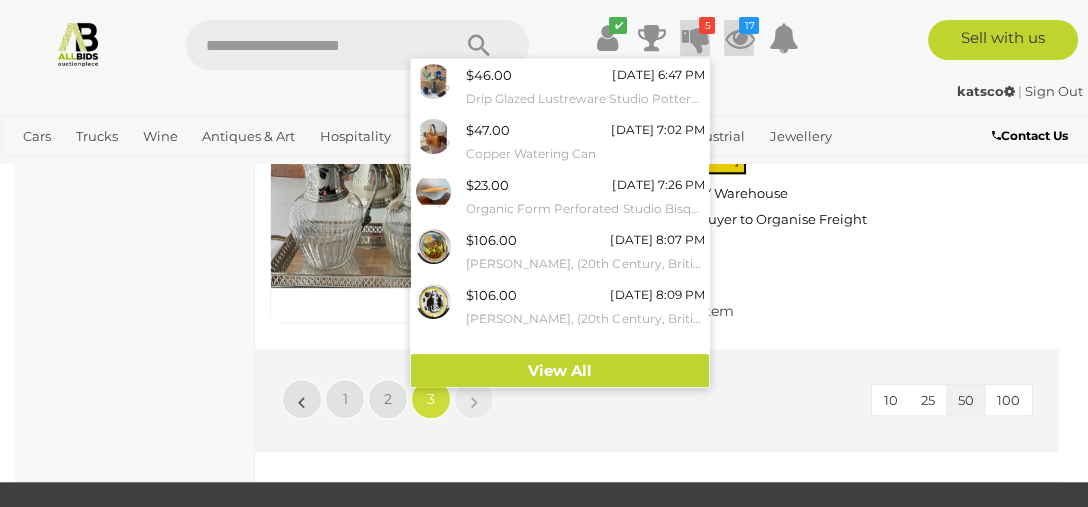 click at bounding box center [739, 38] 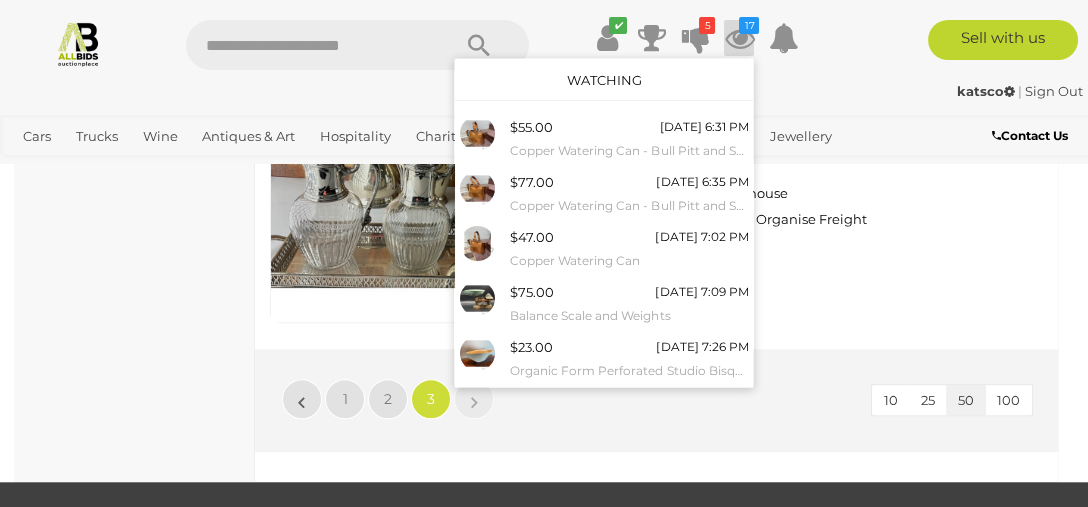 scroll, scrollTop: 103, scrollLeft: 0, axis: vertical 